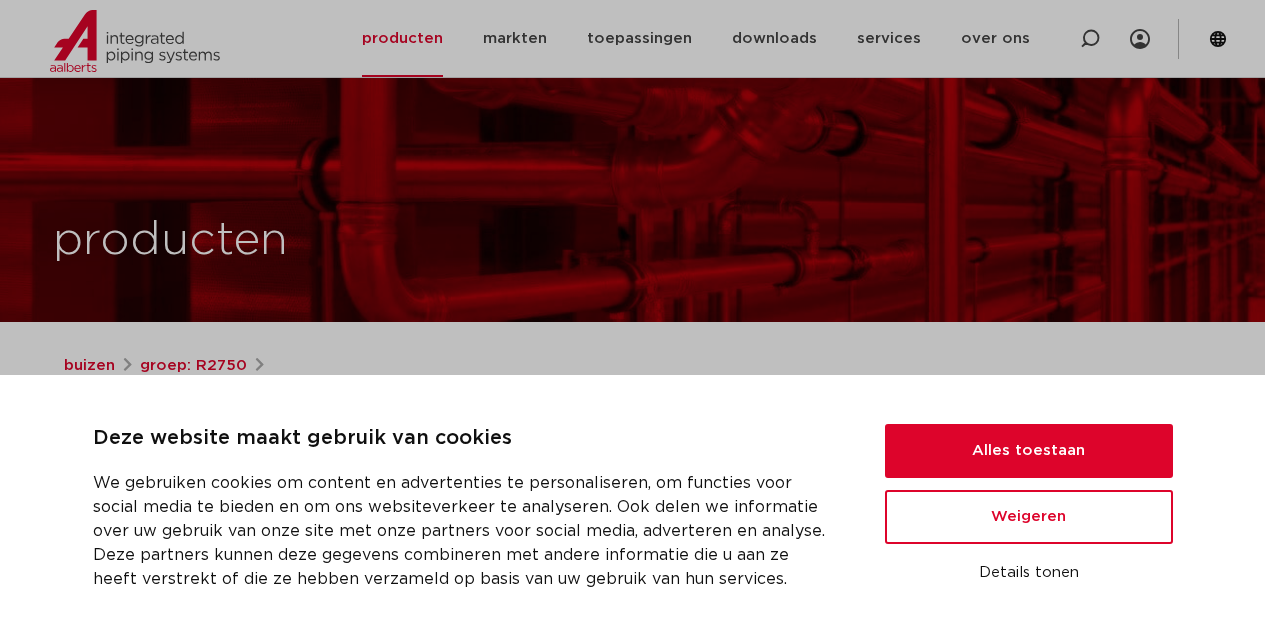 scroll, scrollTop: 844, scrollLeft: 0, axis: vertical 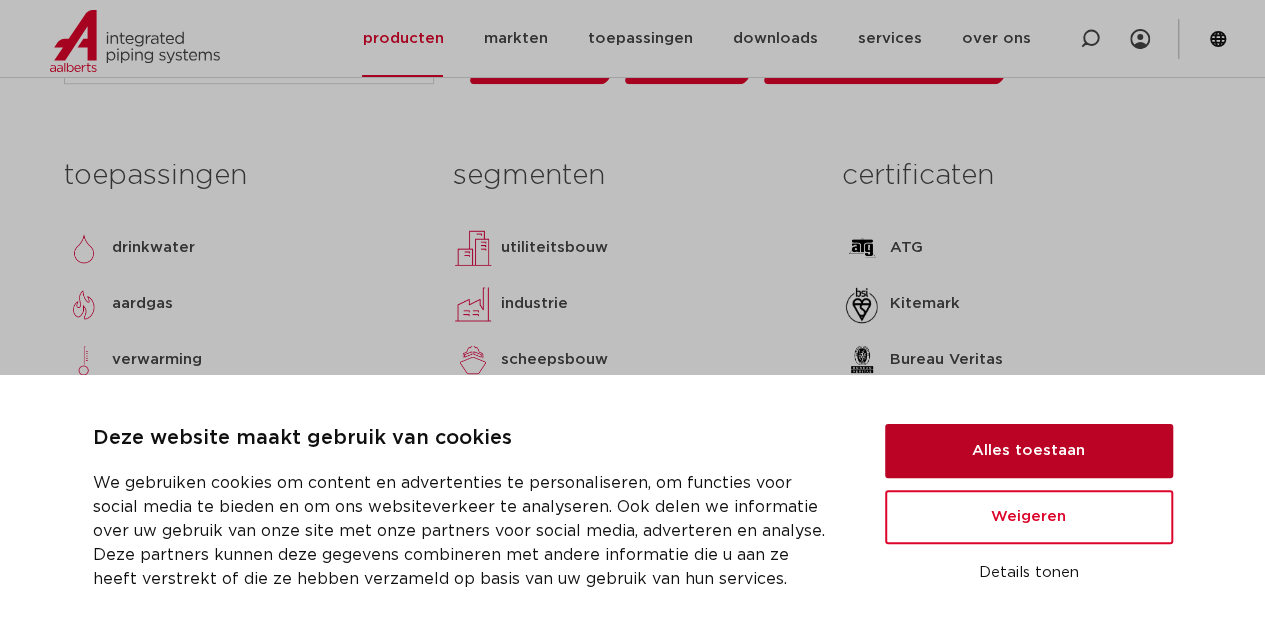 click on "Alles toestaan" at bounding box center (1029, 451) 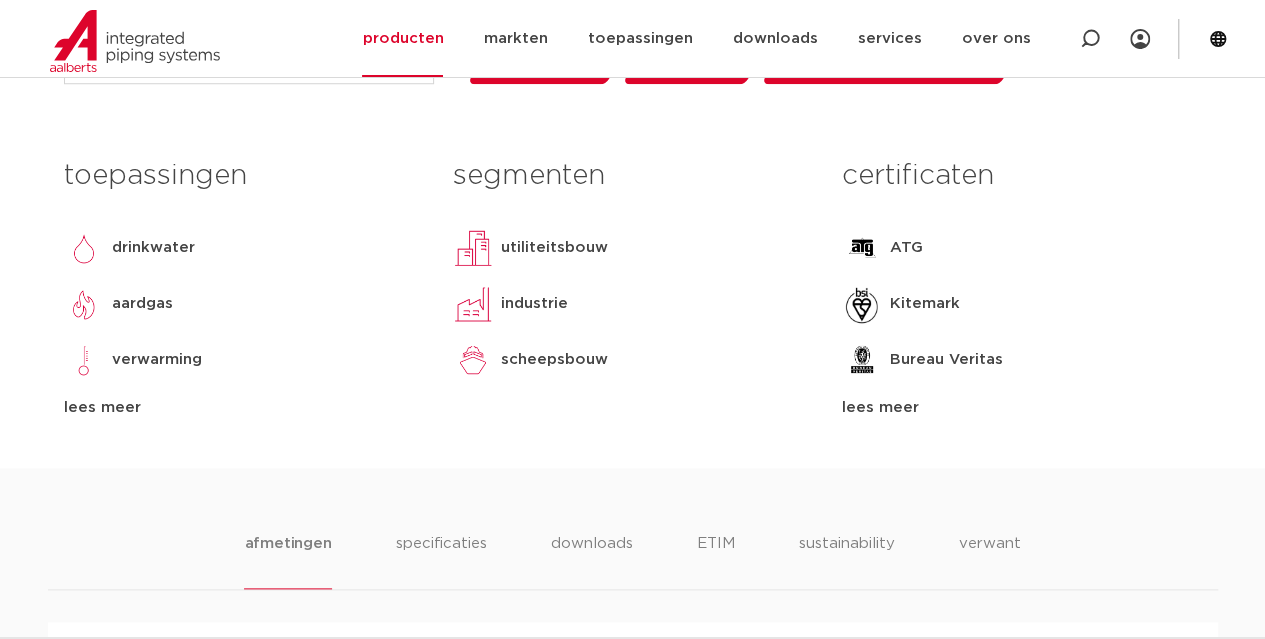 scroll, scrollTop: 0, scrollLeft: 0, axis: both 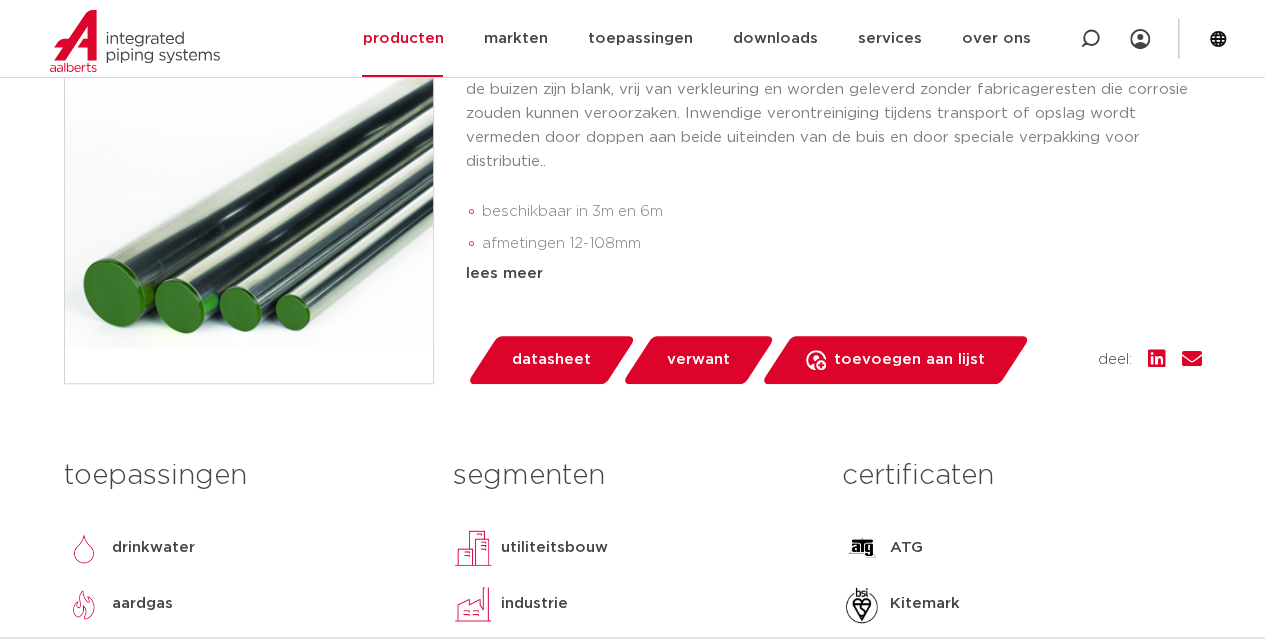 click on "lees meer" at bounding box center (834, 274) 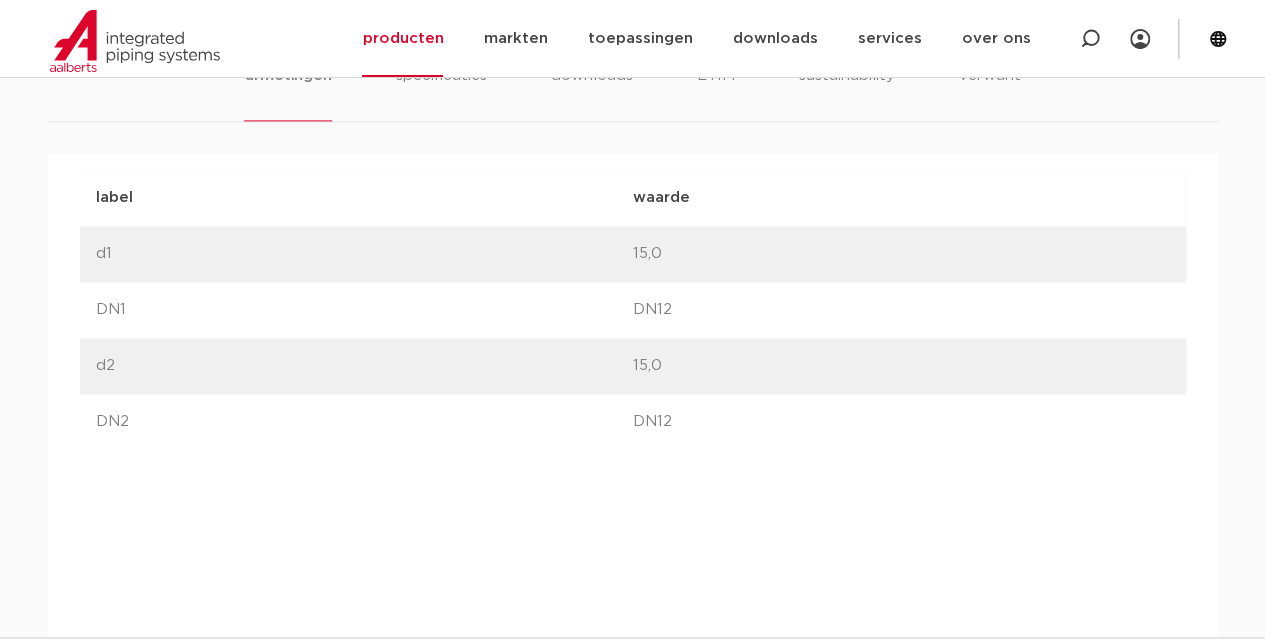 scroll, scrollTop: 1144, scrollLeft: 0, axis: vertical 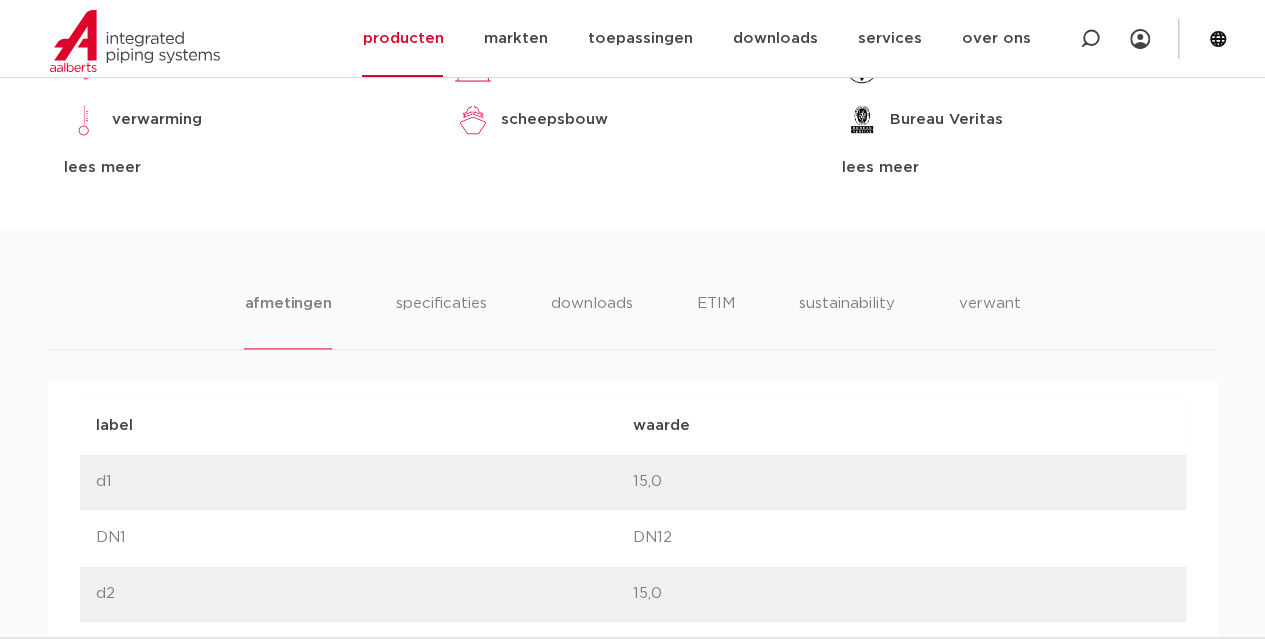 click on "afmetingen
specificaties
downloads
ETIM
sustainability
verwant
afmetingen
specificaties
downloads
ETIM
sustainability
verwant
label
waarde" at bounding box center (632, 812) 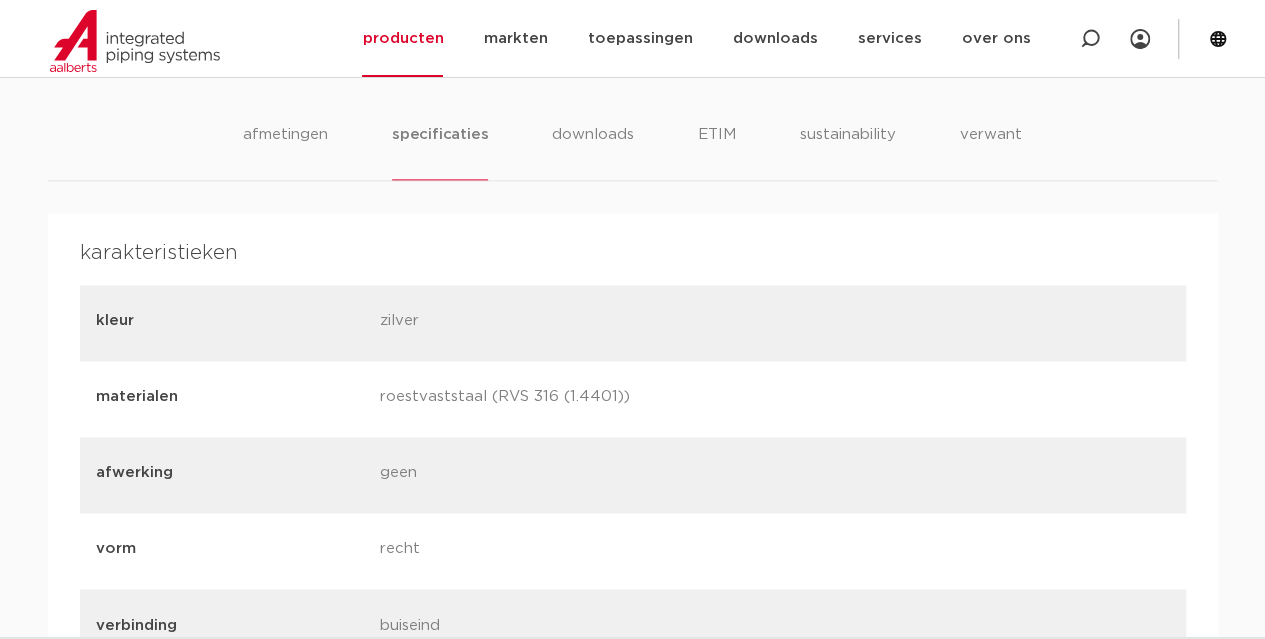 scroll, scrollTop: 1444, scrollLeft: 0, axis: vertical 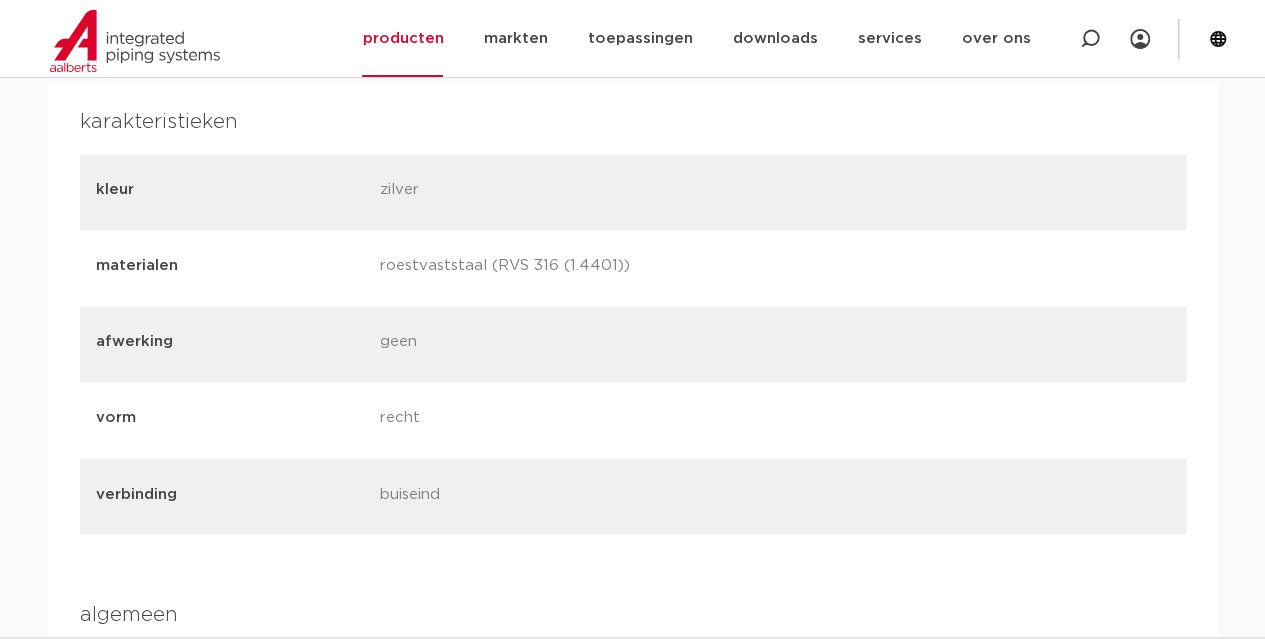 click on "roestvaststaal (RVS 316 (1.4401))" at bounding box center (514, 268) 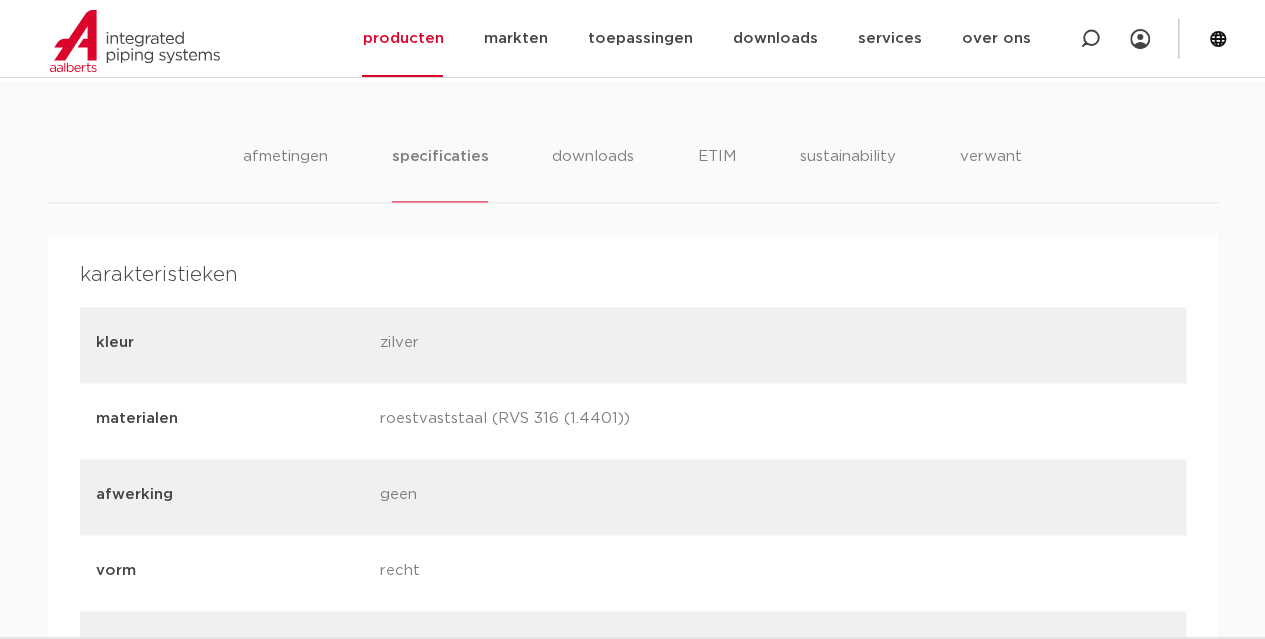 scroll, scrollTop: 1044, scrollLeft: 0, axis: vertical 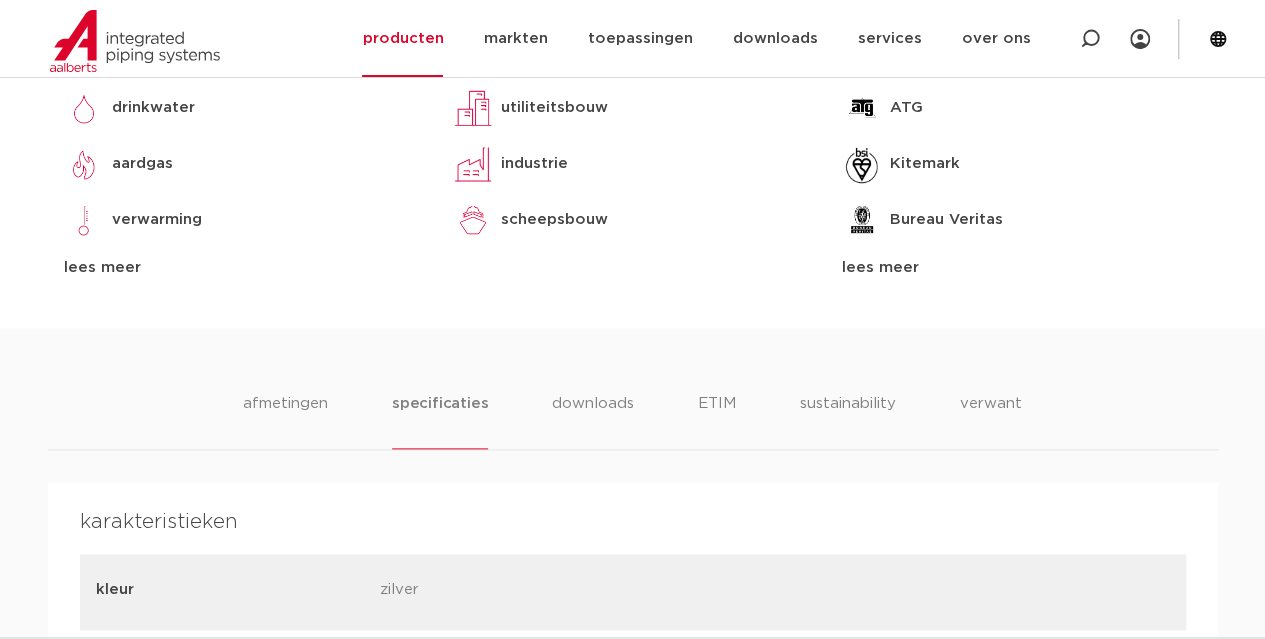 click on "downloads" at bounding box center (593, 420) 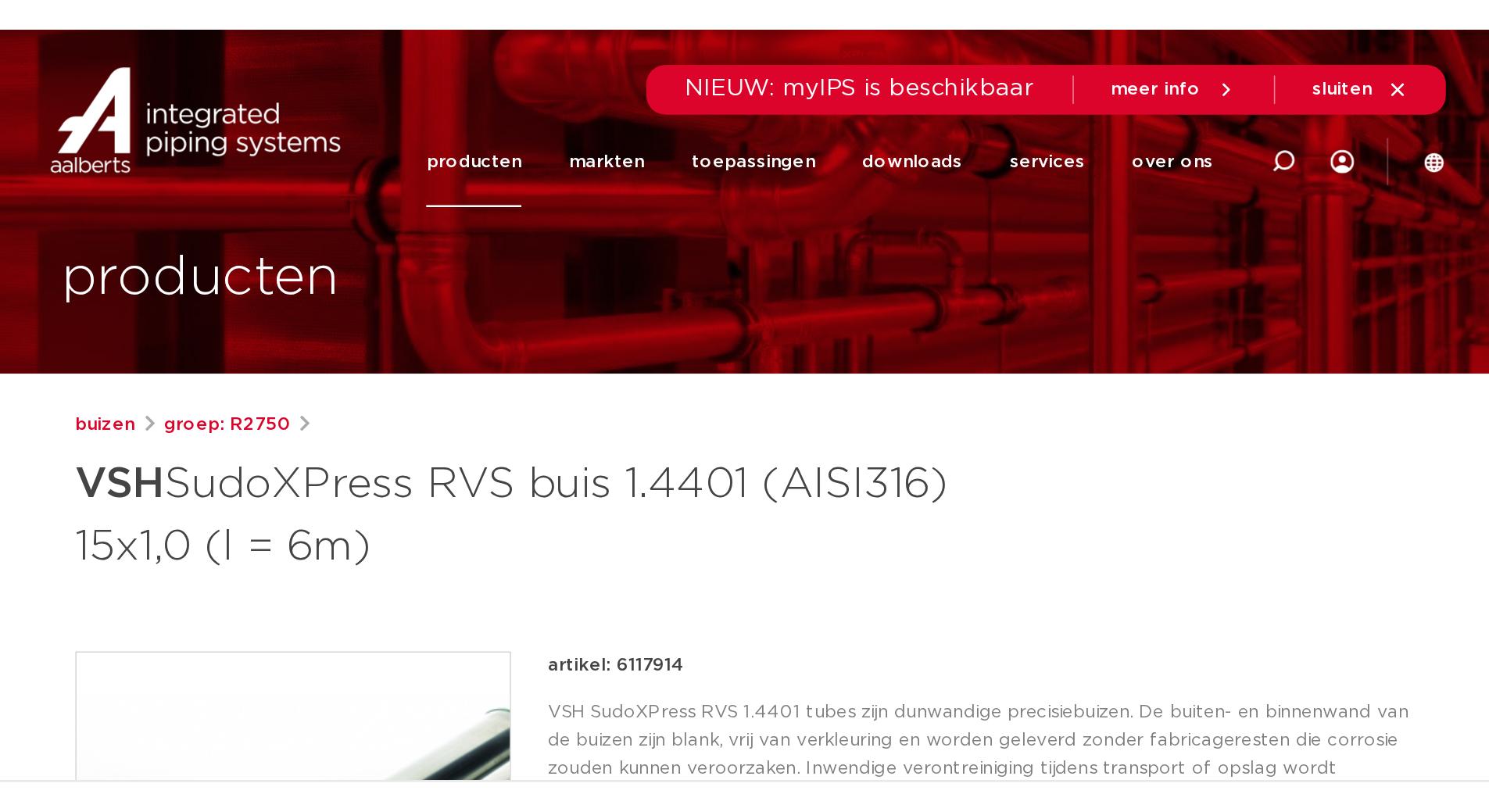 scroll, scrollTop: 0, scrollLeft: 0, axis: both 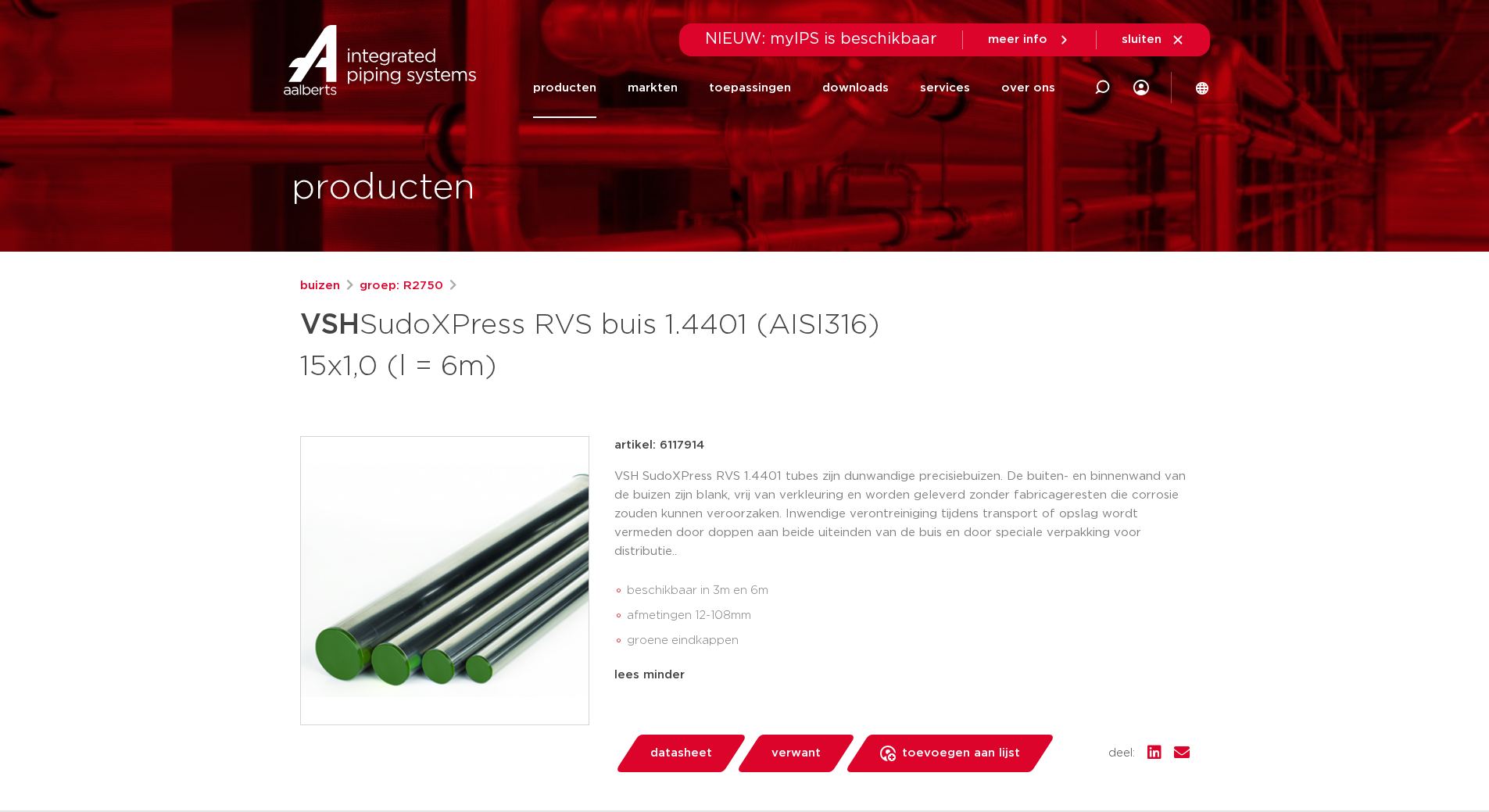 click on "buizen" at bounding box center [320, 286] 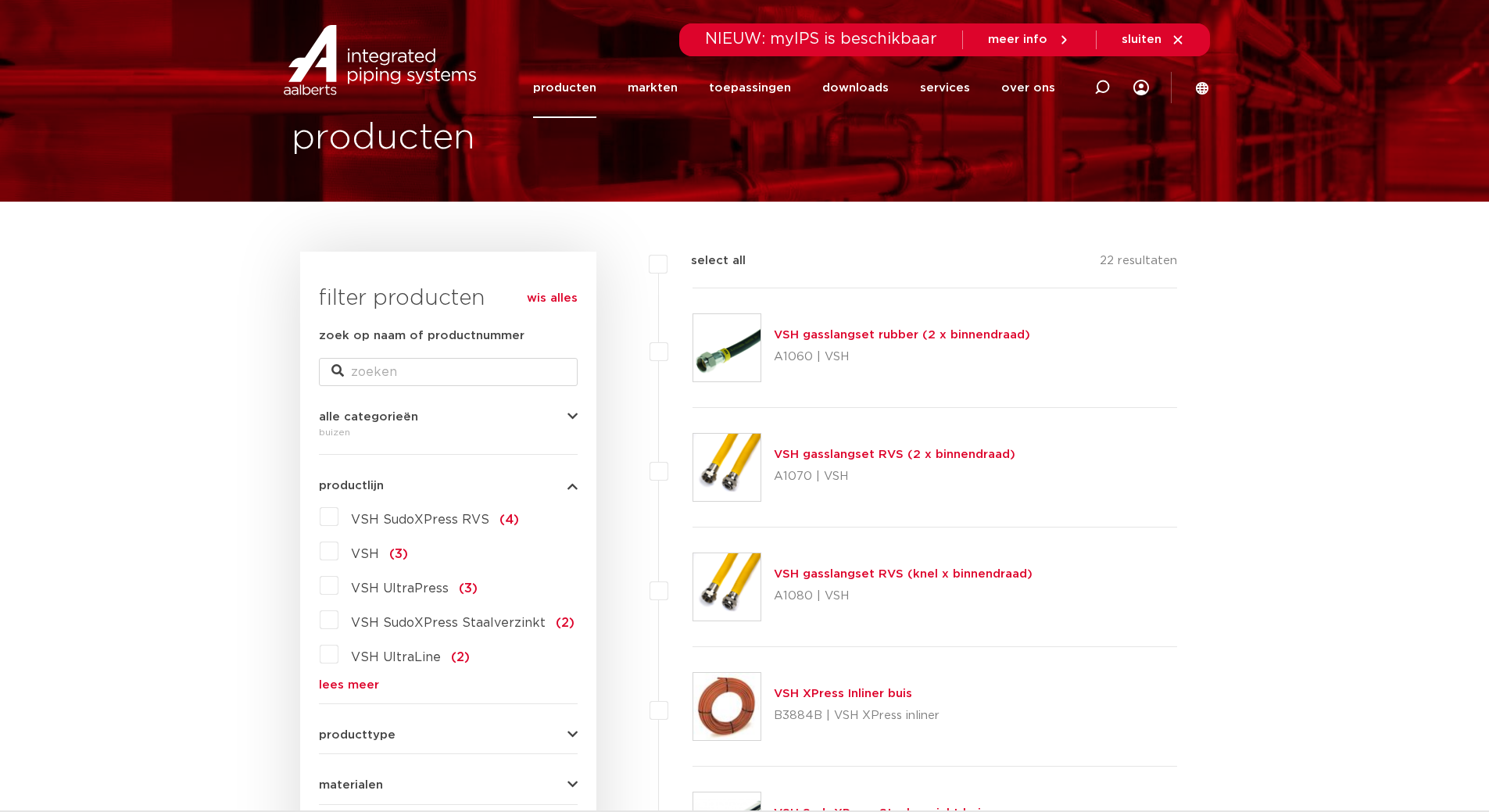 scroll, scrollTop: 78, scrollLeft: 0, axis: vertical 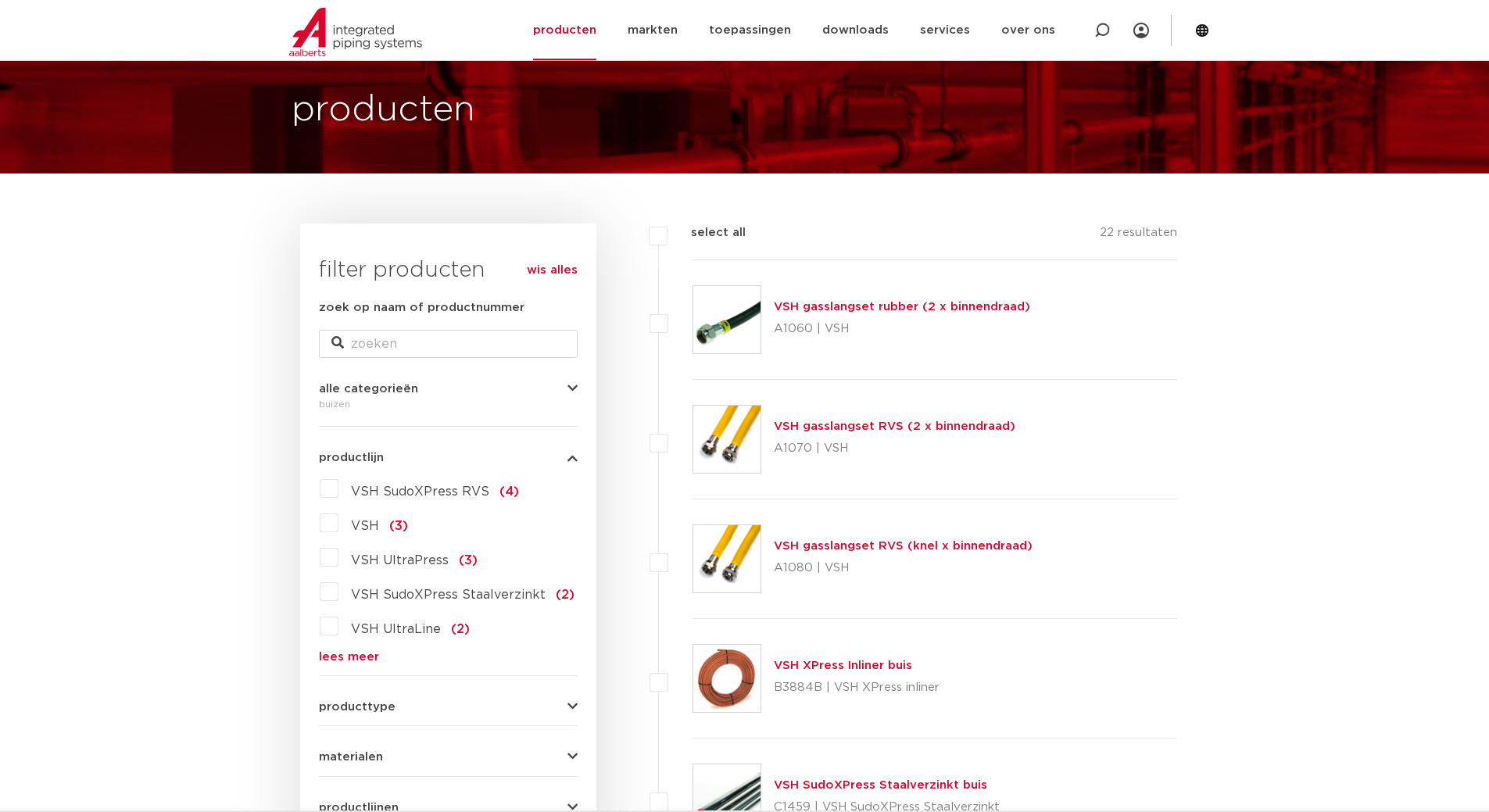 click on "VSH SudoXPress RVS
(4)" at bounding box center (428, 488) 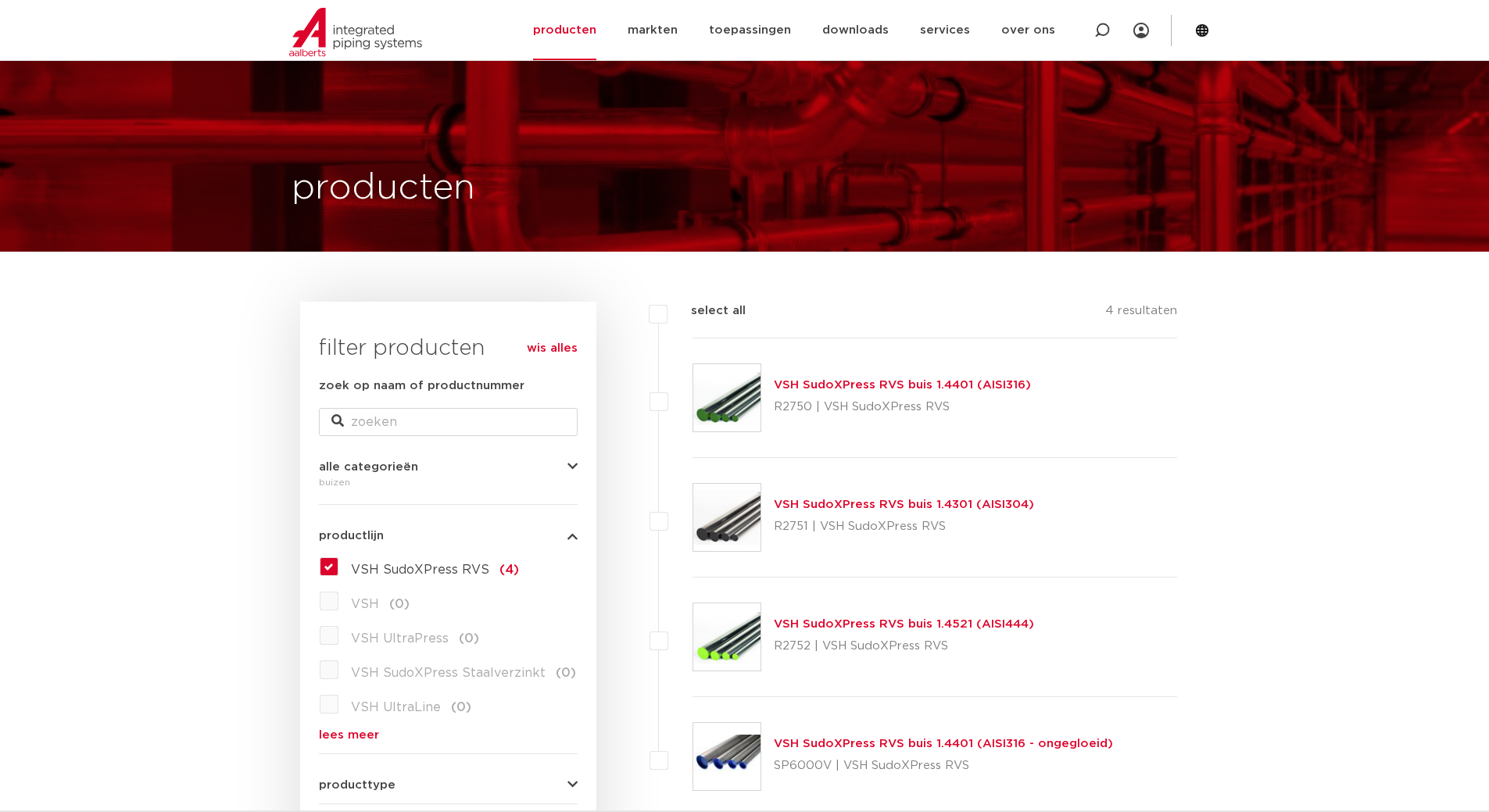 scroll, scrollTop: 78, scrollLeft: 0, axis: vertical 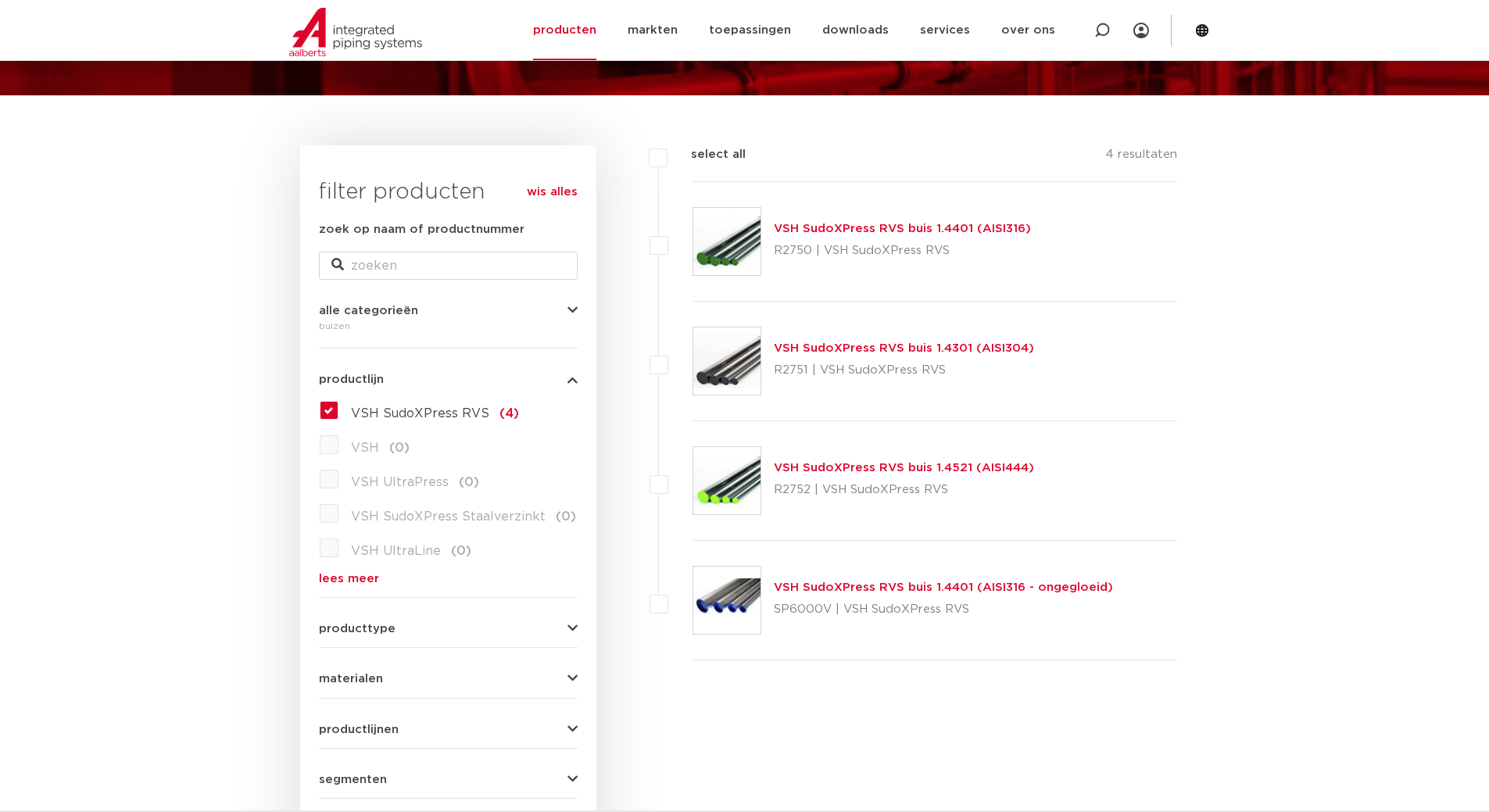 click on "VSH SudoXPress RVS buis 1.4401 (AISI316)" at bounding box center (902, 228) 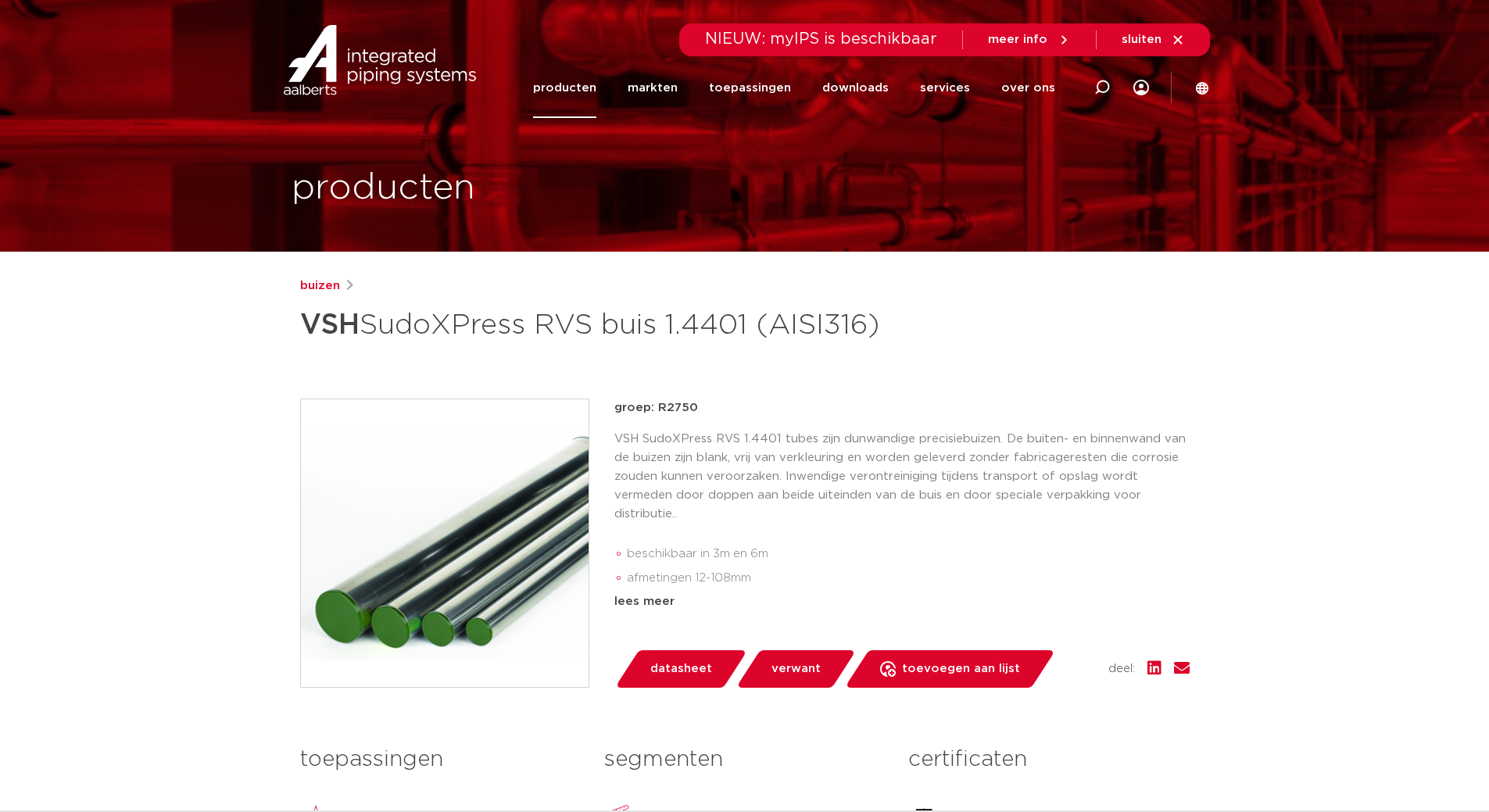 scroll, scrollTop: 5, scrollLeft: 0, axis: vertical 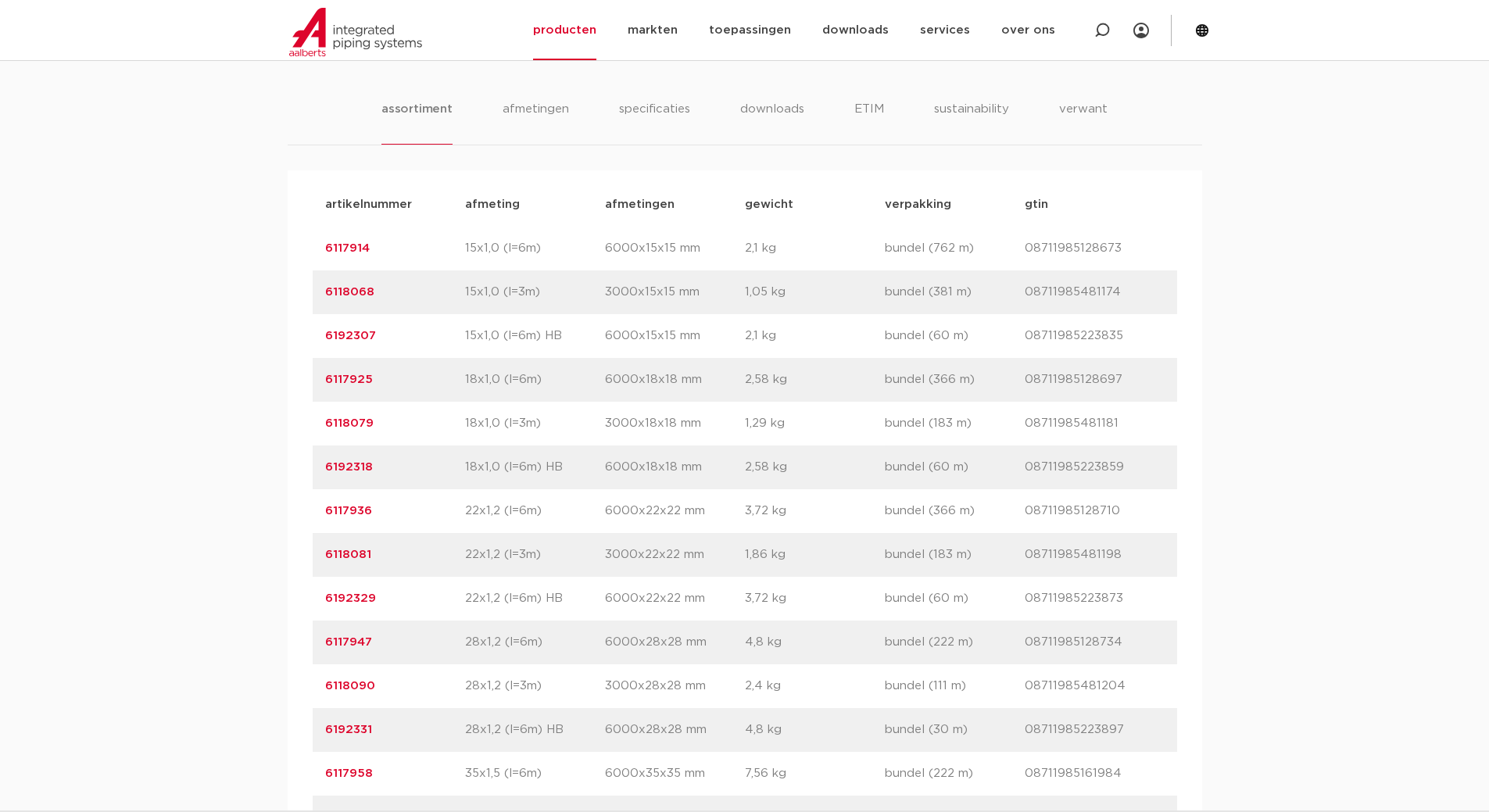 click on "6192307" at bounding box center [350, 335] 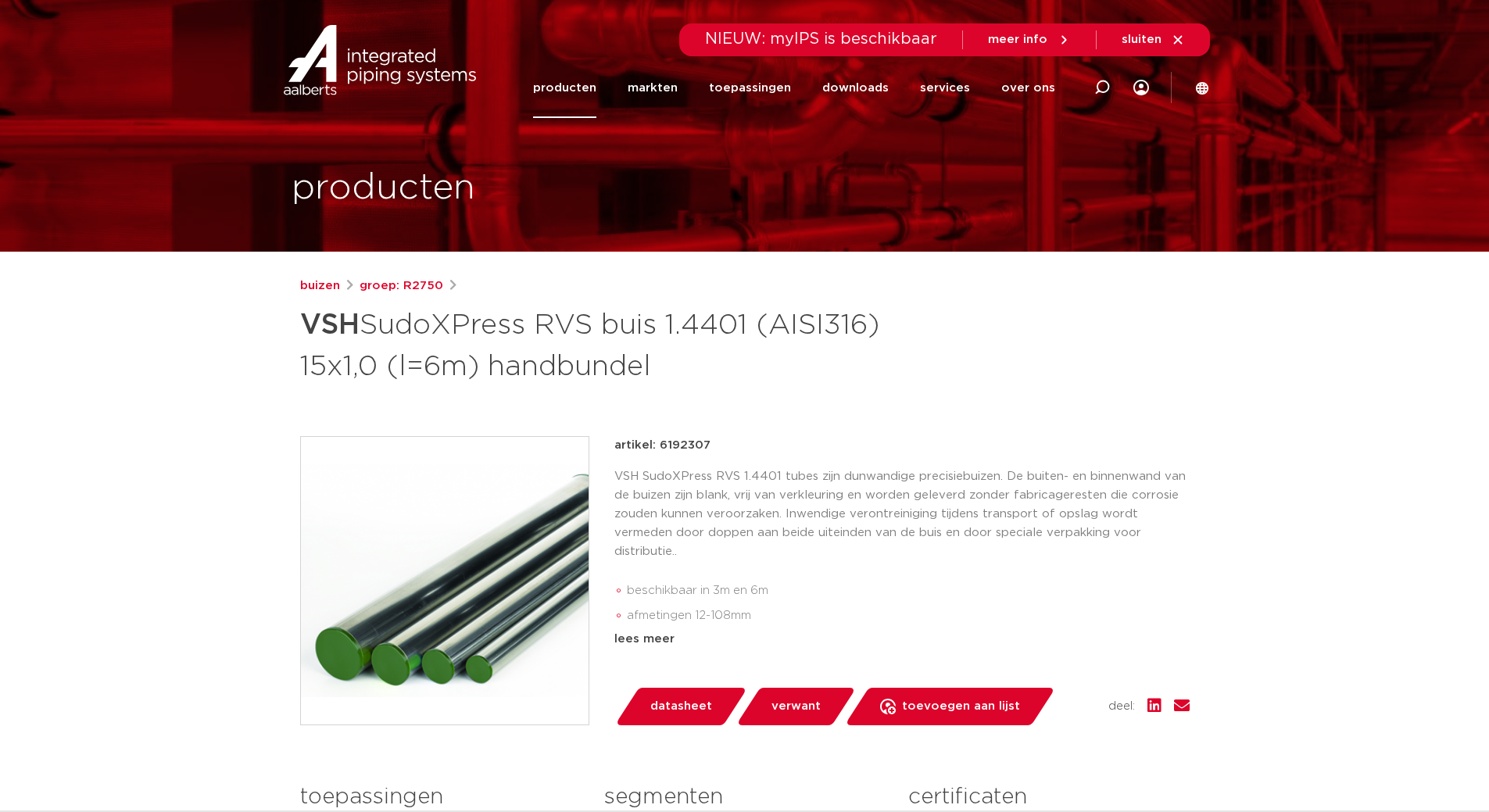 scroll, scrollTop: 0, scrollLeft: 0, axis: both 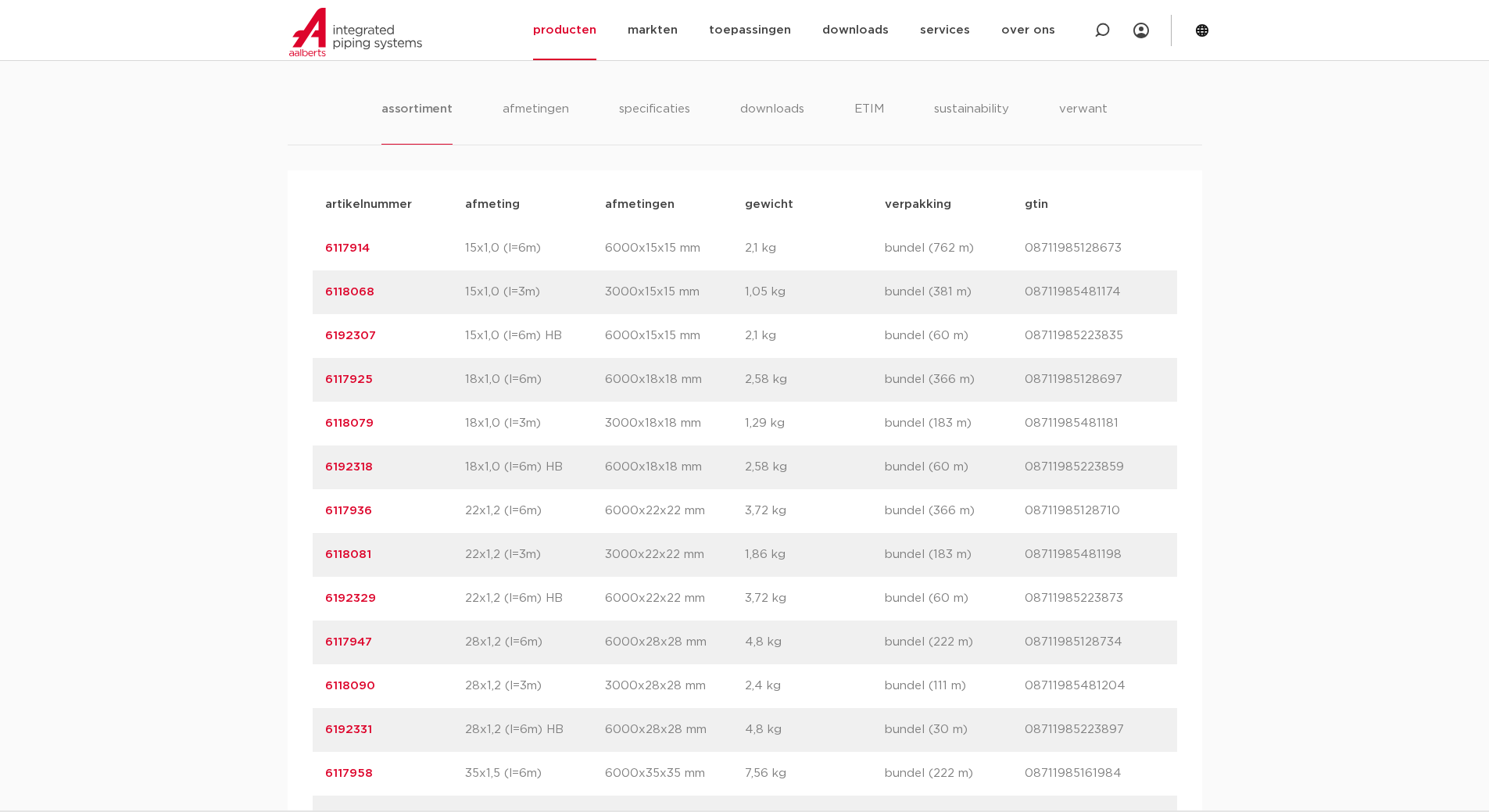 drag, startPoint x: 541, startPoint y: 377, endPoint x: 1136, endPoint y: 374, distance: 595.0076 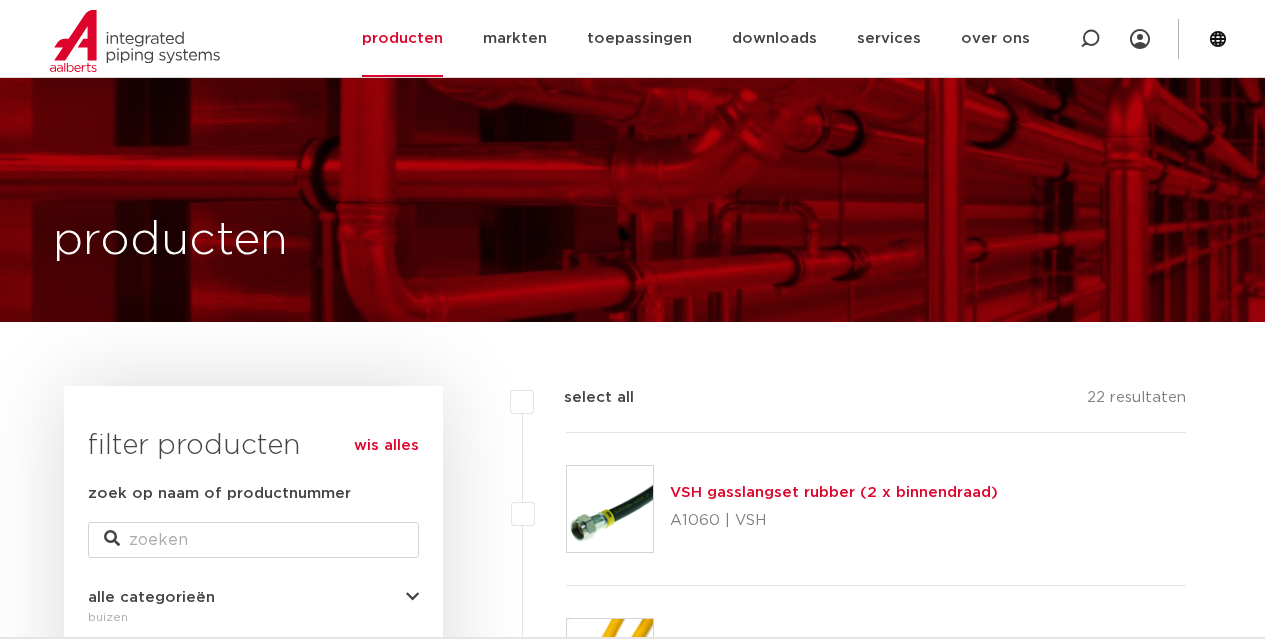 scroll, scrollTop: 200, scrollLeft: 0, axis: vertical 